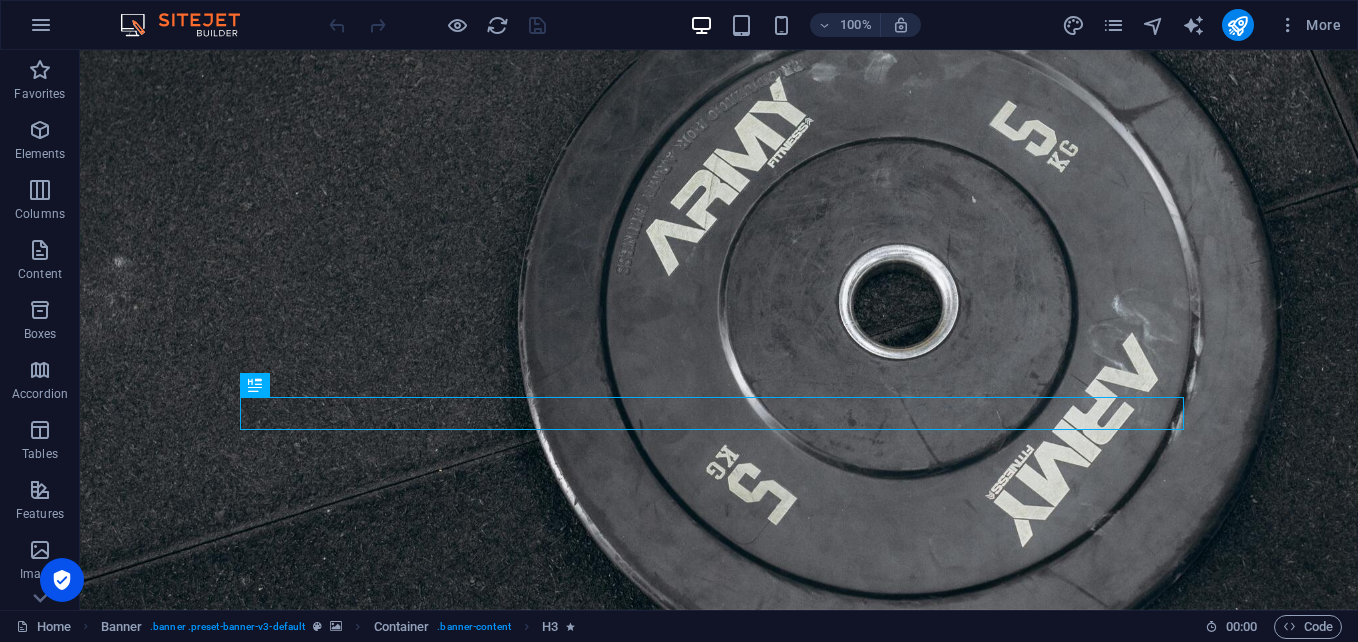 scroll, scrollTop: 0, scrollLeft: 0, axis: both 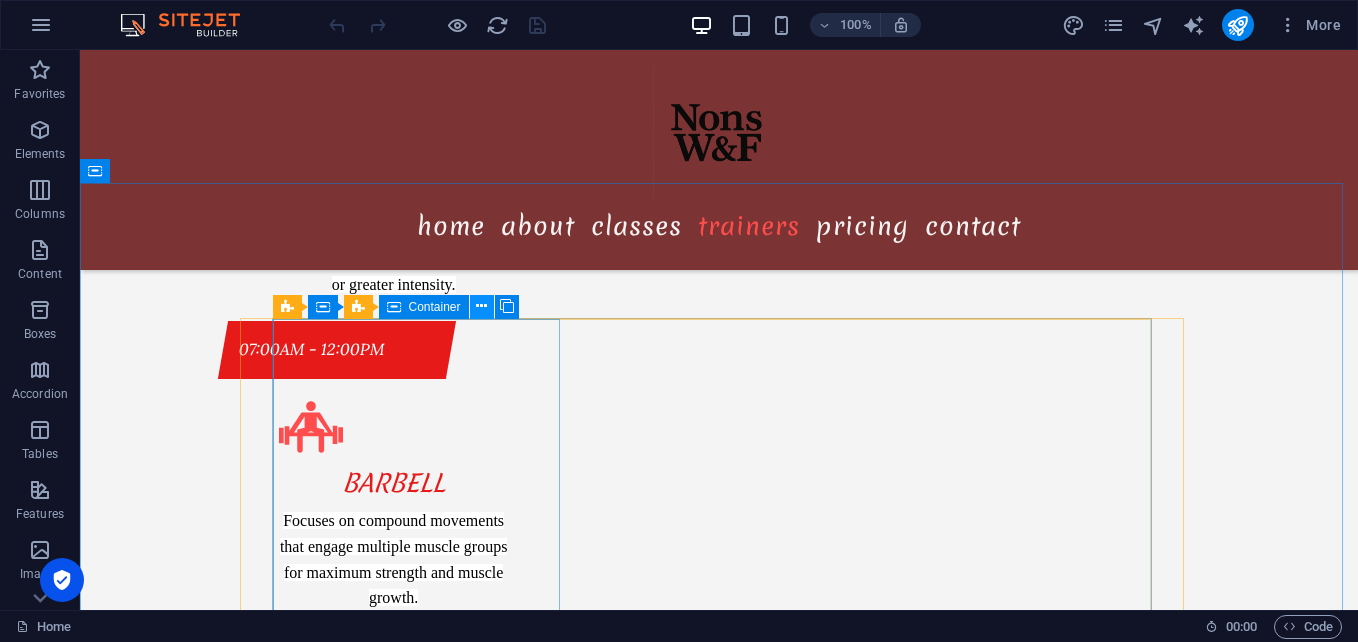 click at bounding box center (481, 306) 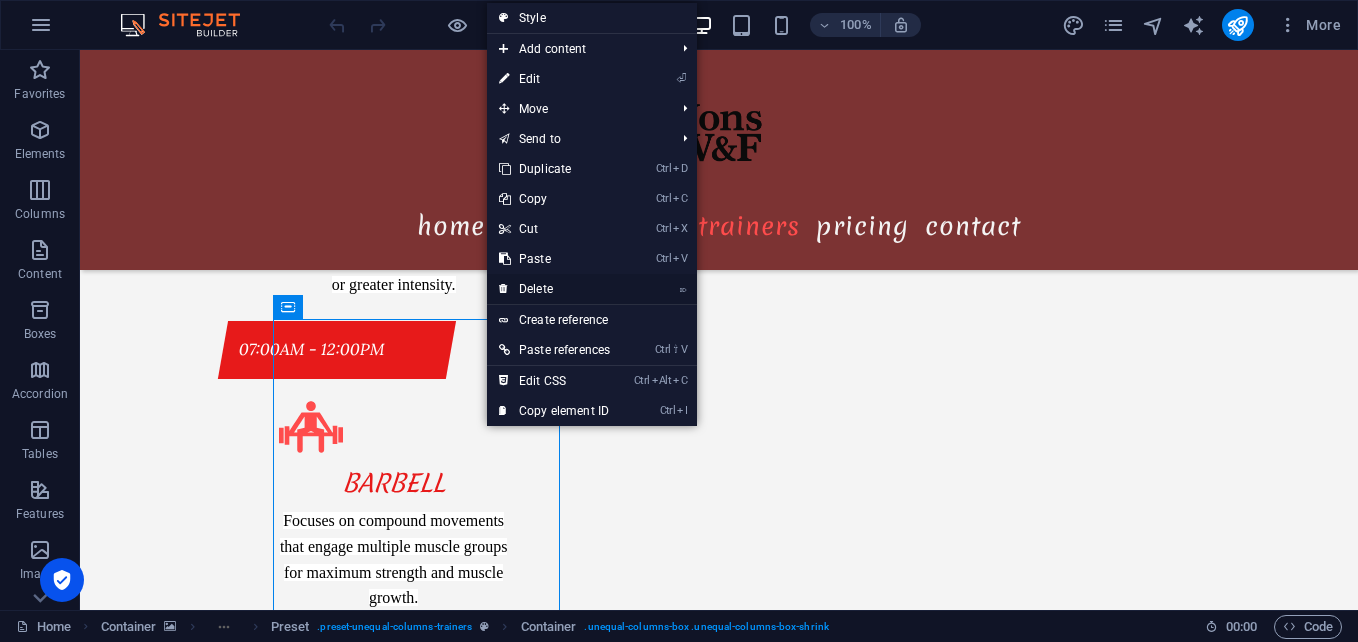 click on "⌦  Delete" at bounding box center (554, 289) 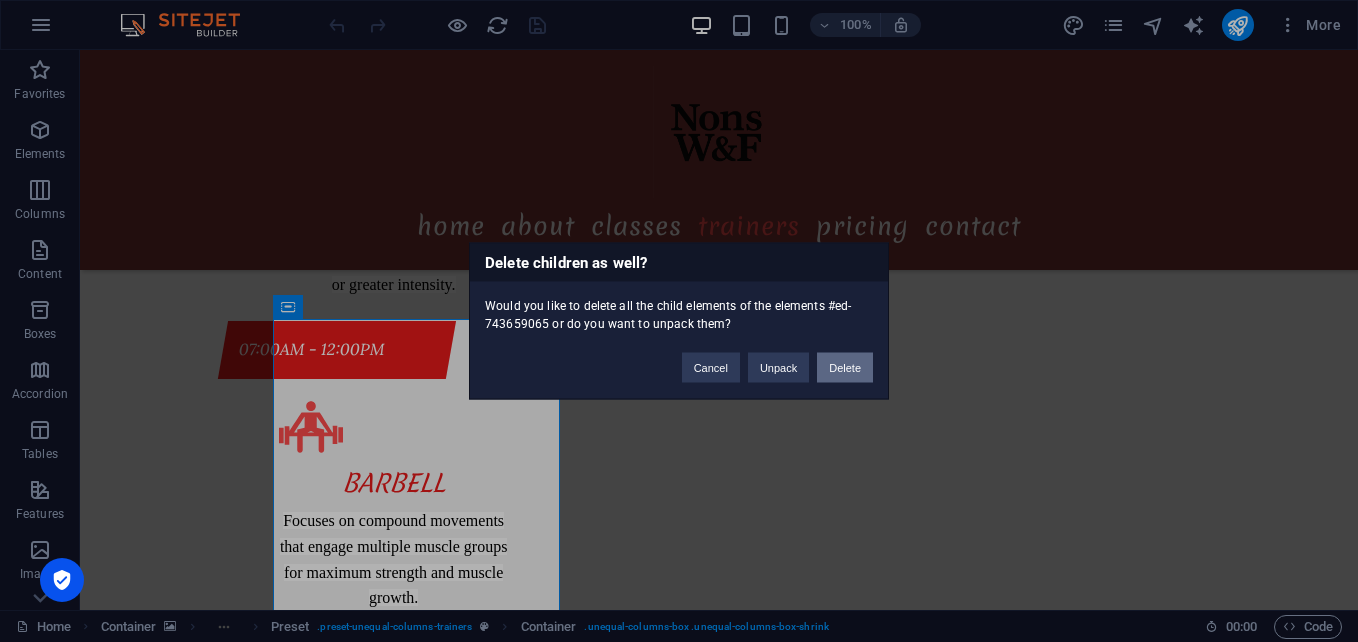 click on "Delete" at bounding box center [845, 368] 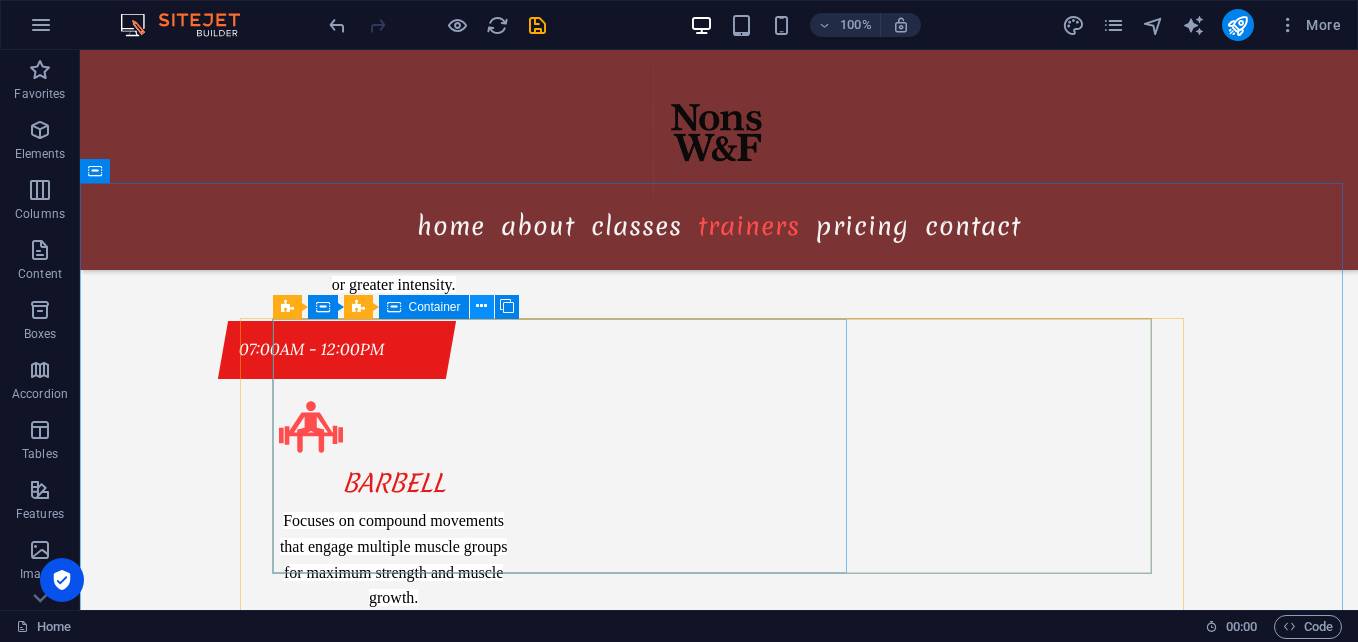 click at bounding box center [482, 307] 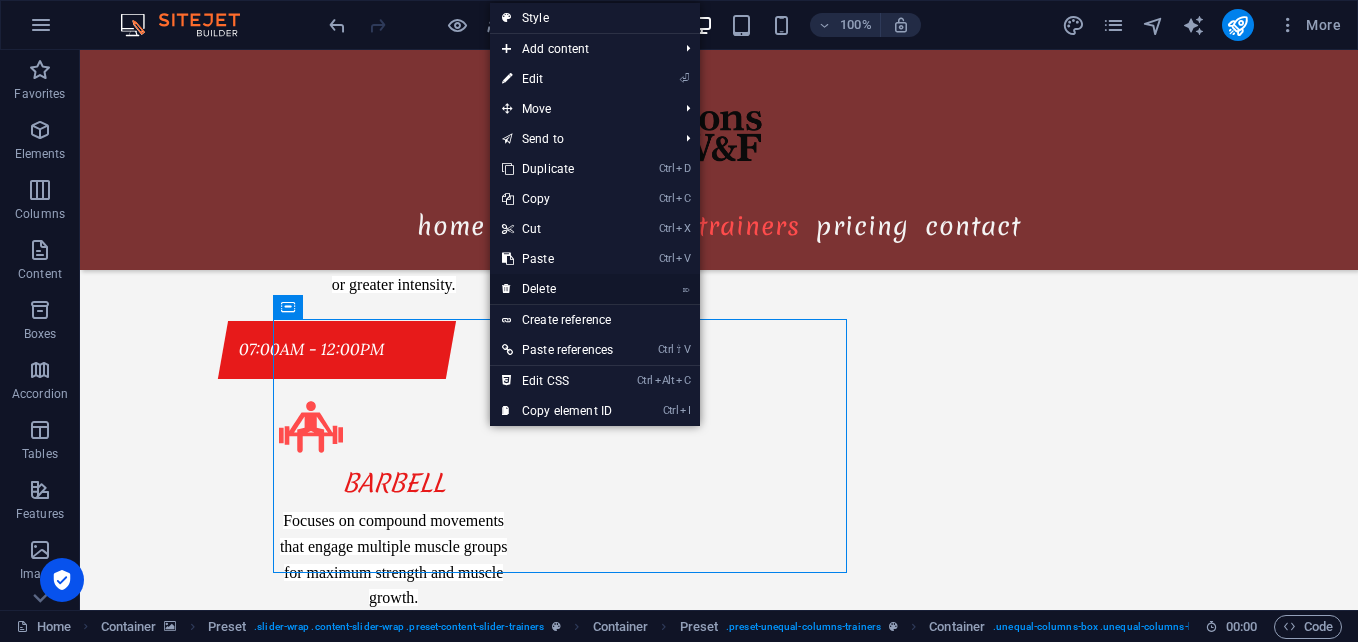 click on "⌦  Delete" at bounding box center (557, 289) 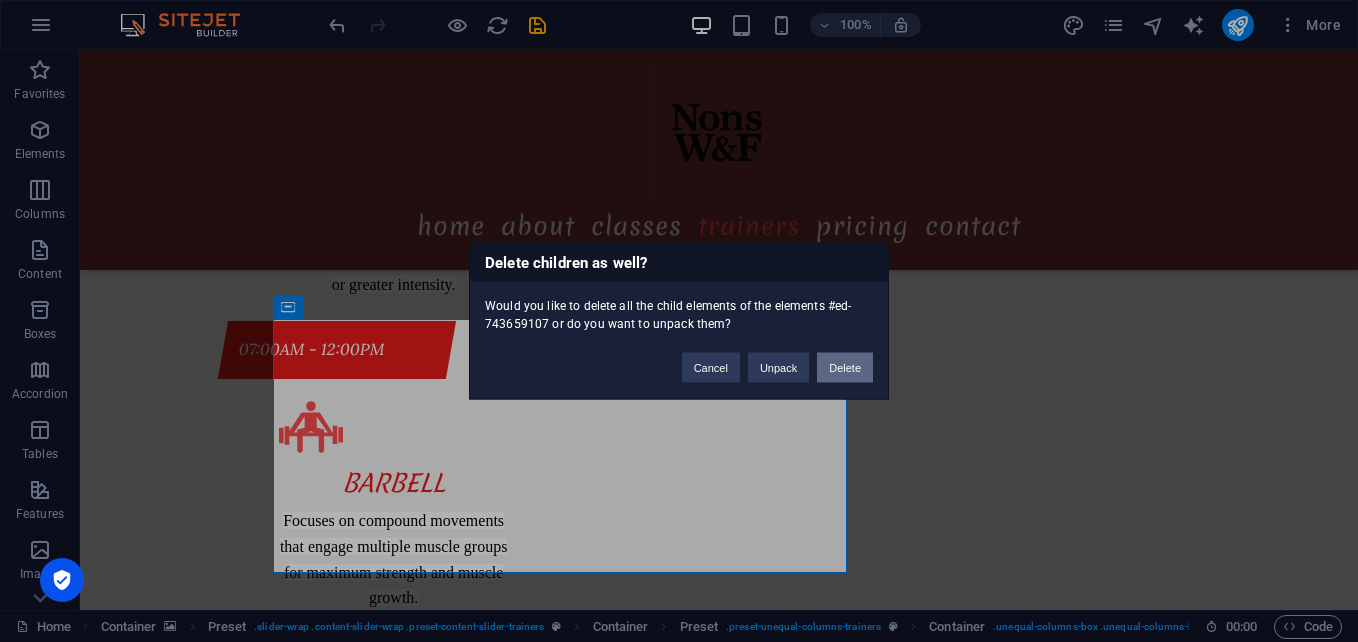 click on "Delete" at bounding box center [845, 368] 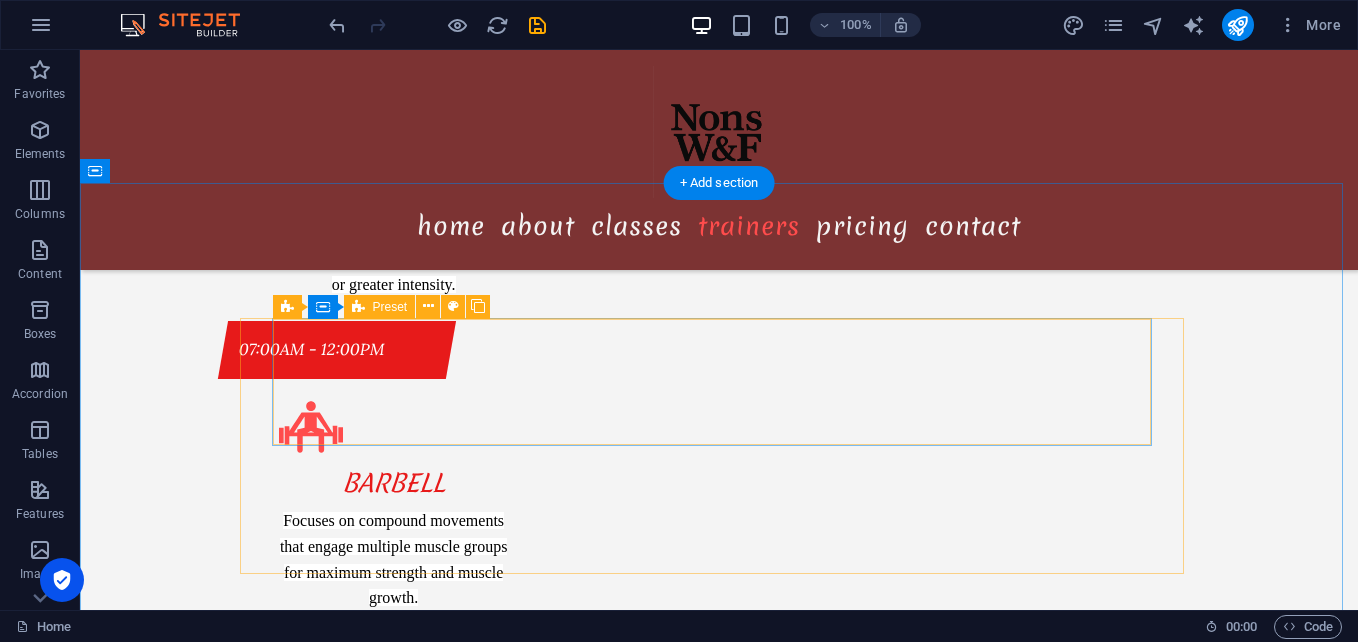 click on "Drop content here or  Add elements  Paste clipboard" at bounding box center (719, 11971) 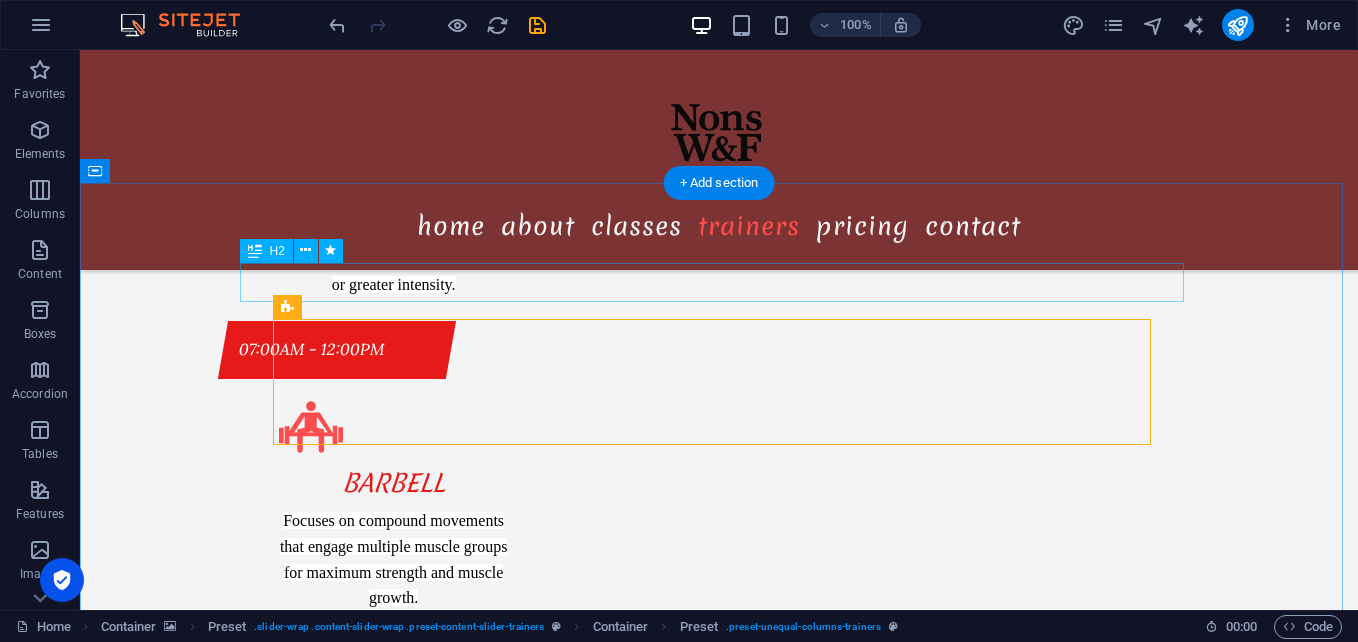 click on "The trainers" at bounding box center (719, 11871) 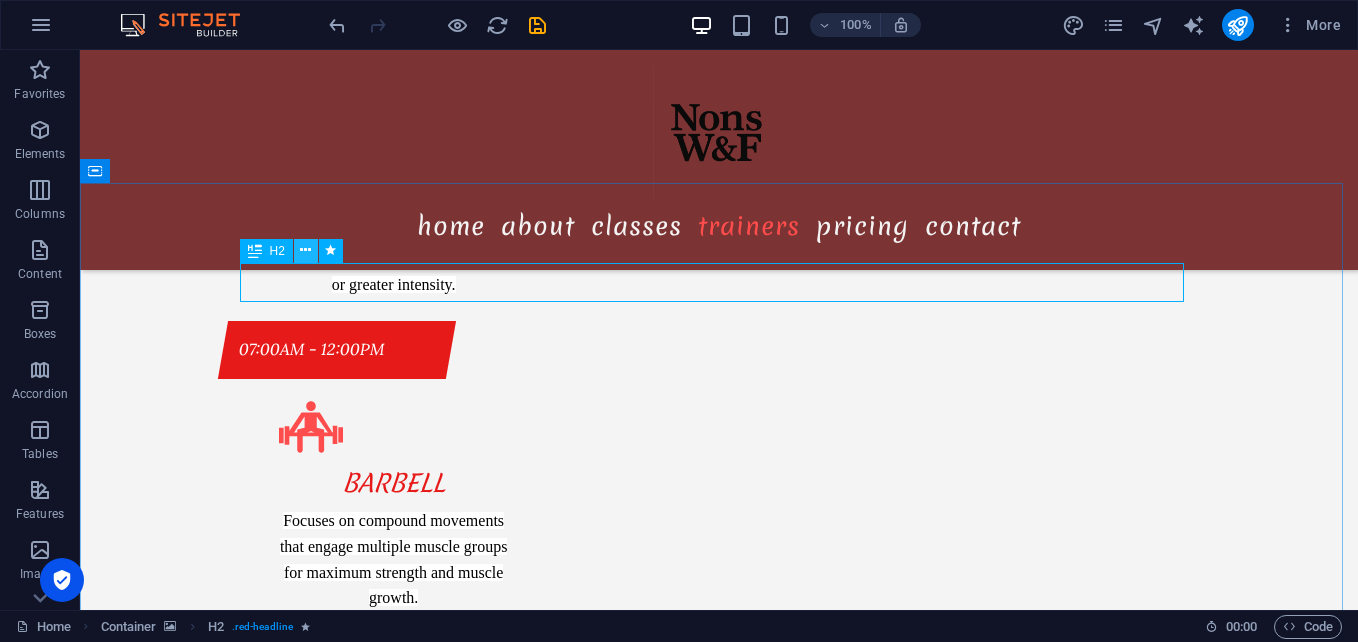 click at bounding box center (305, 250) 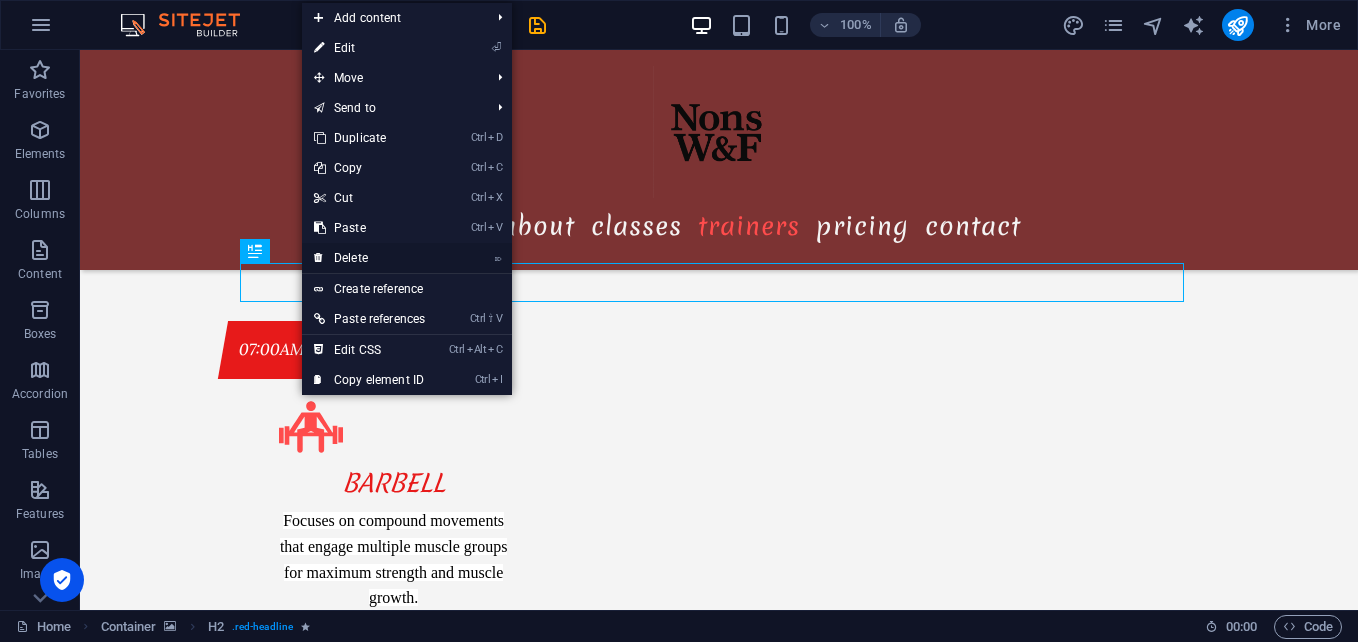 click on "⌦  Delete" at bounding box center (369, 258) 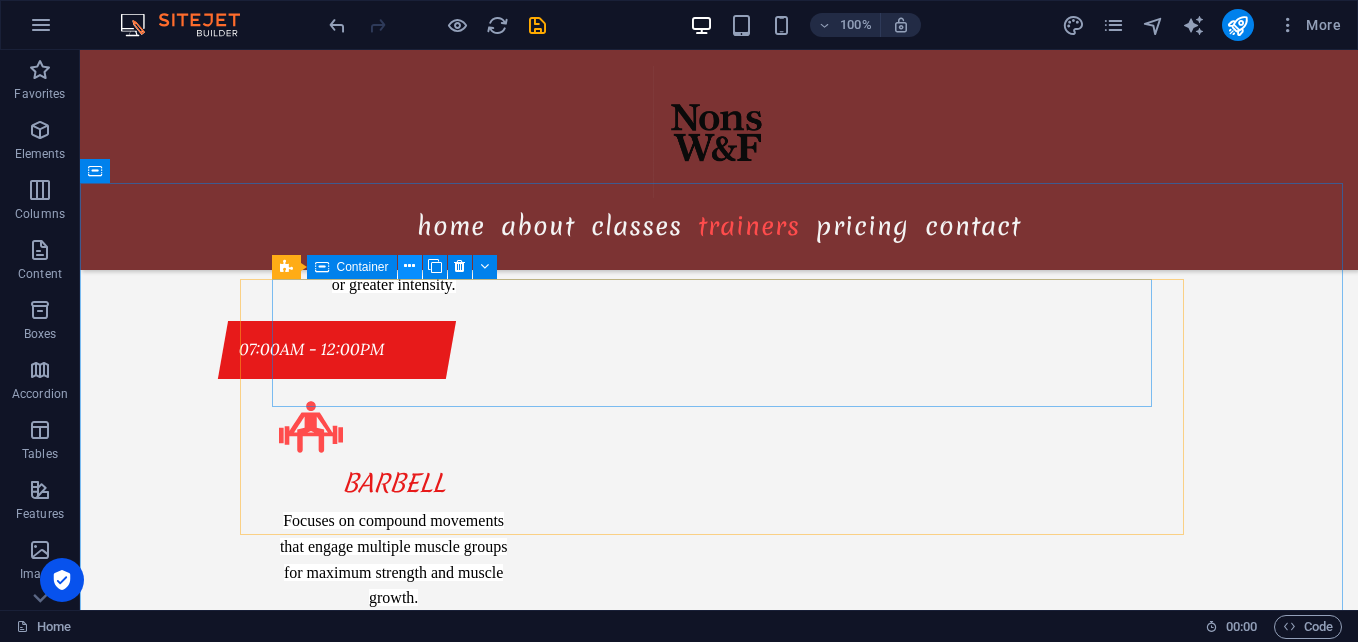click at bounding box center [409, 266] 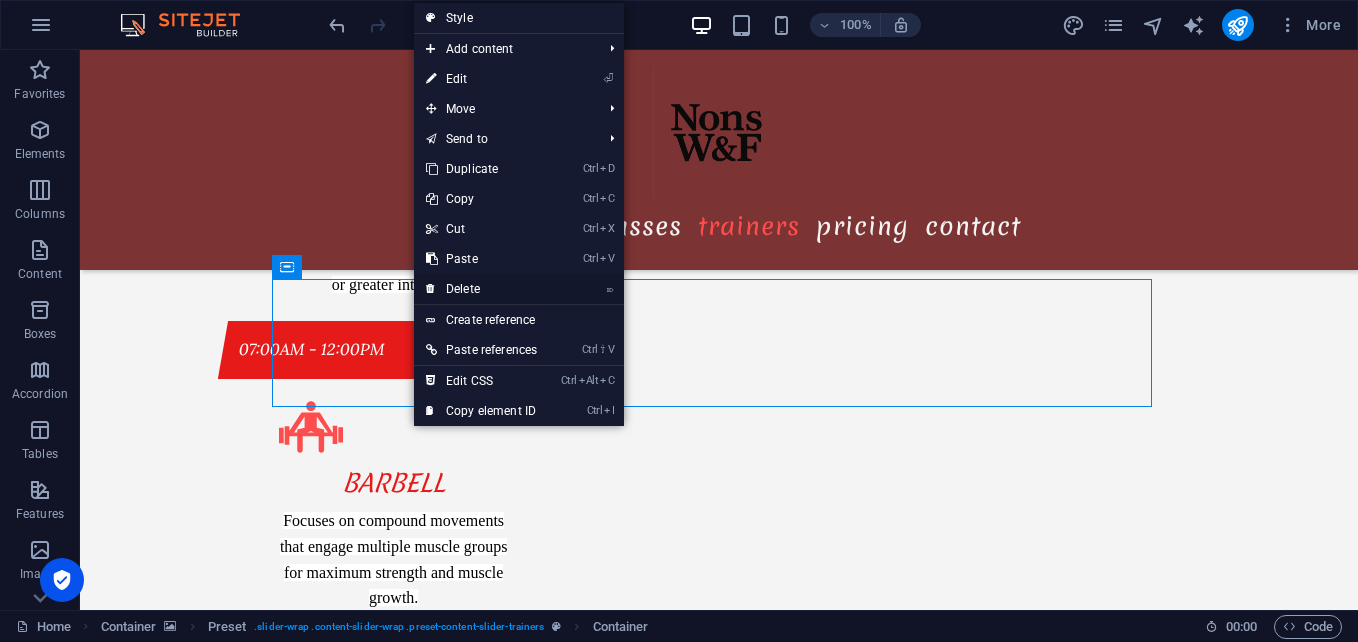 click on "⌦  Delete" at bounding box center (481, 289) 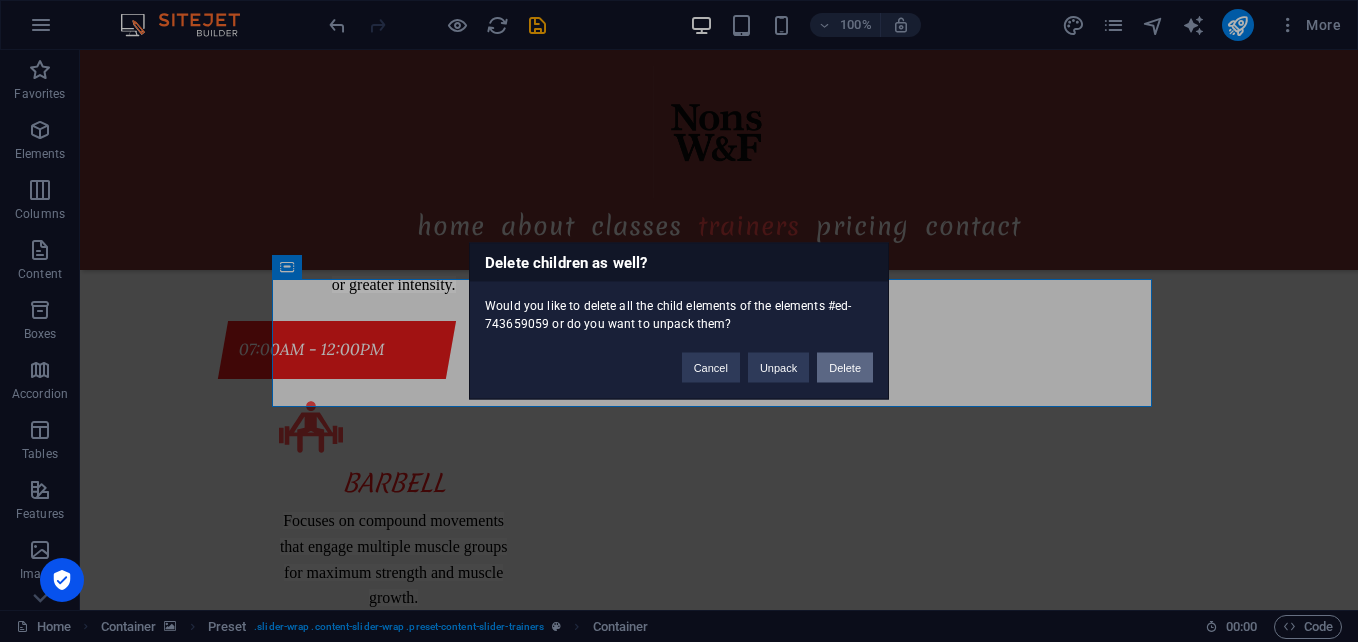 click on "Delete" at bounding box center [845, 368] 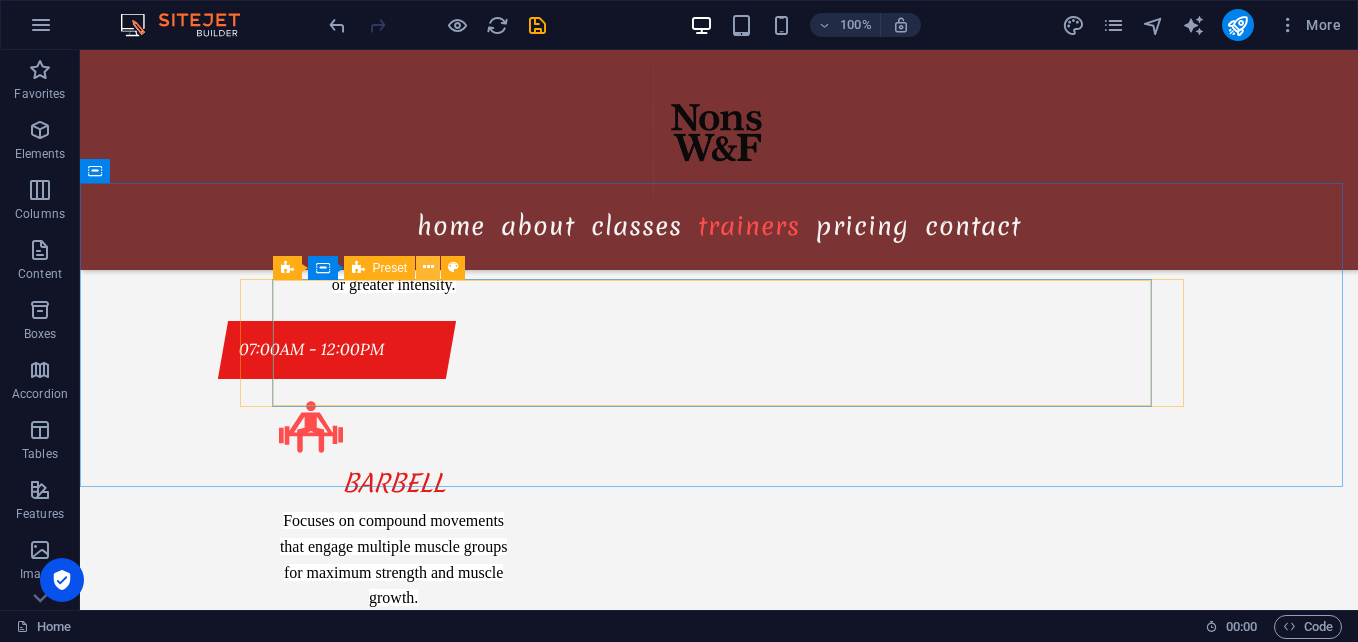 click at bounding box center [428, 267] 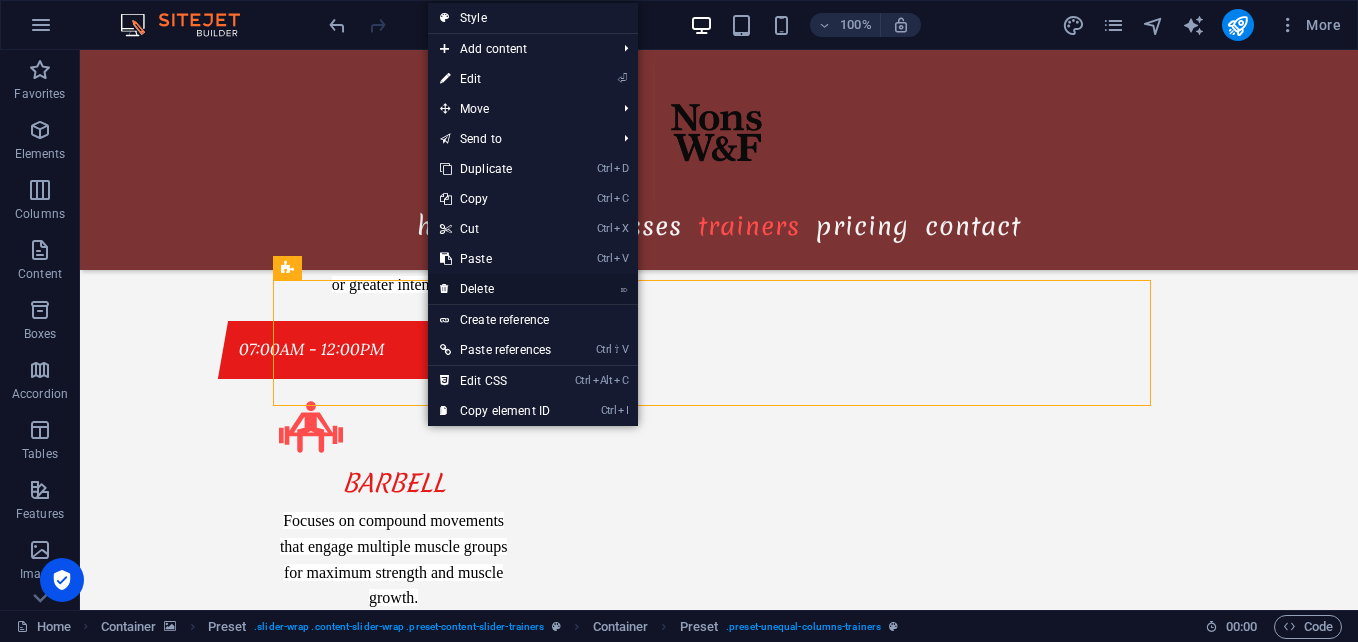 click on "⌦  Delete" at bounding box center [495, 289] 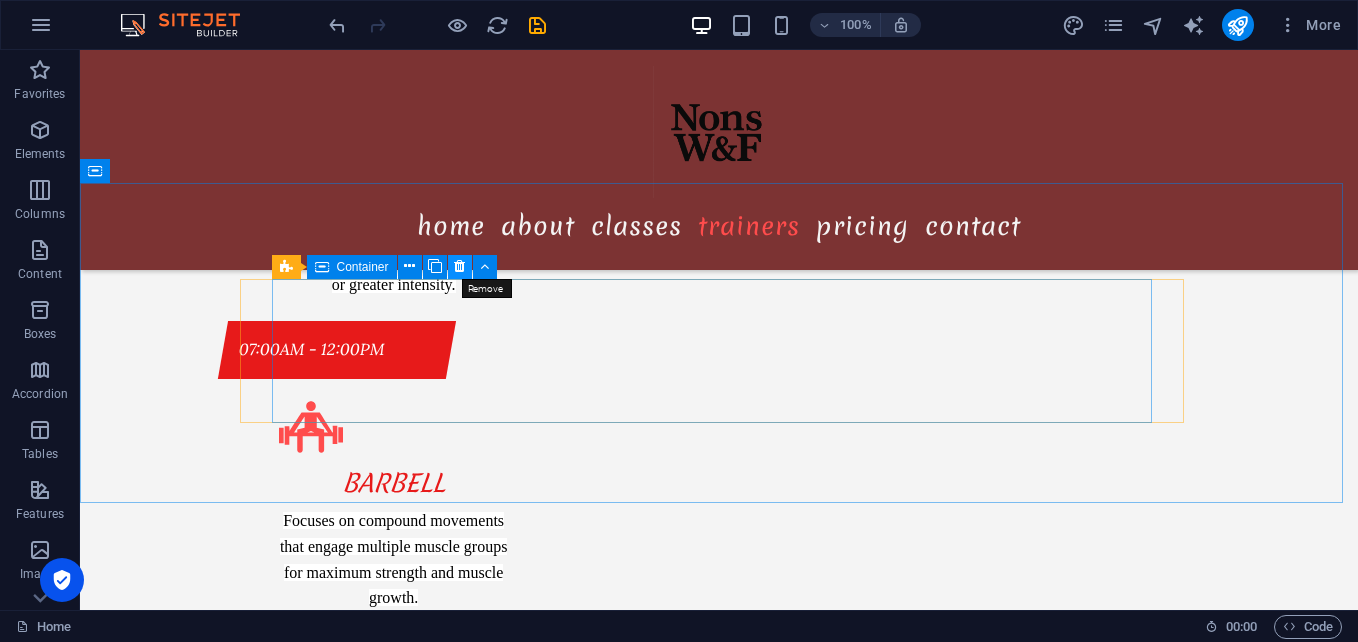 click at bounding box center (459, 266) 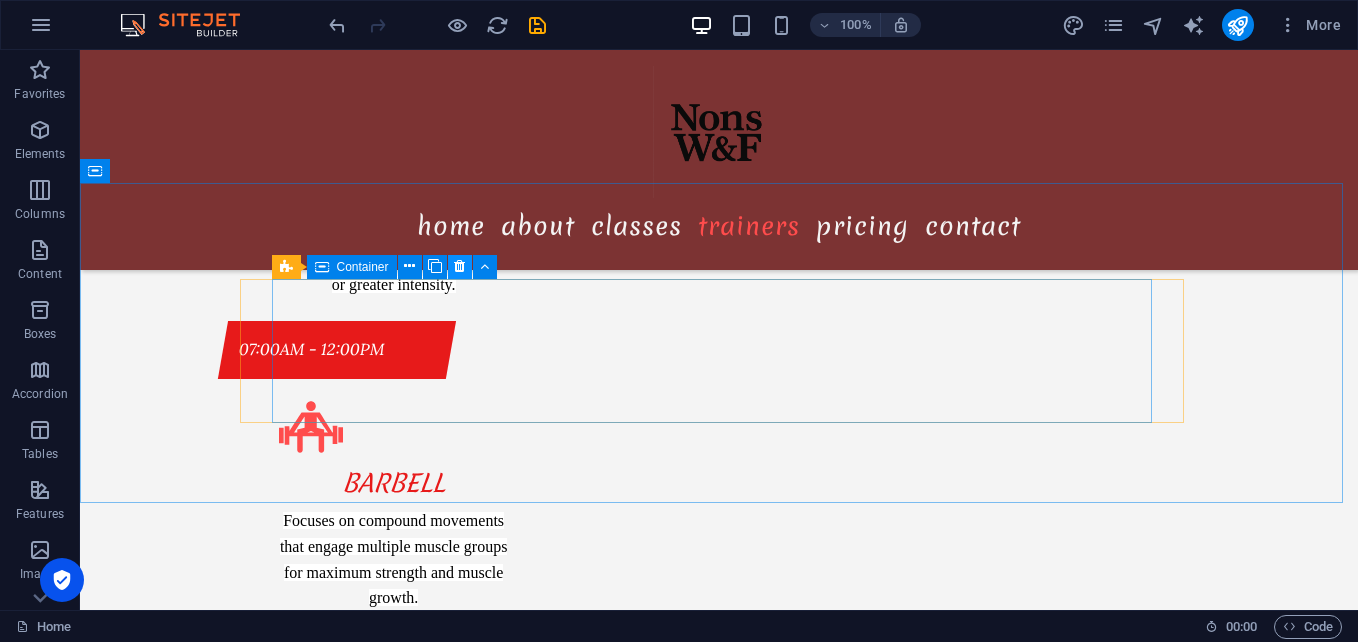 click at bounding box center [459, 266] 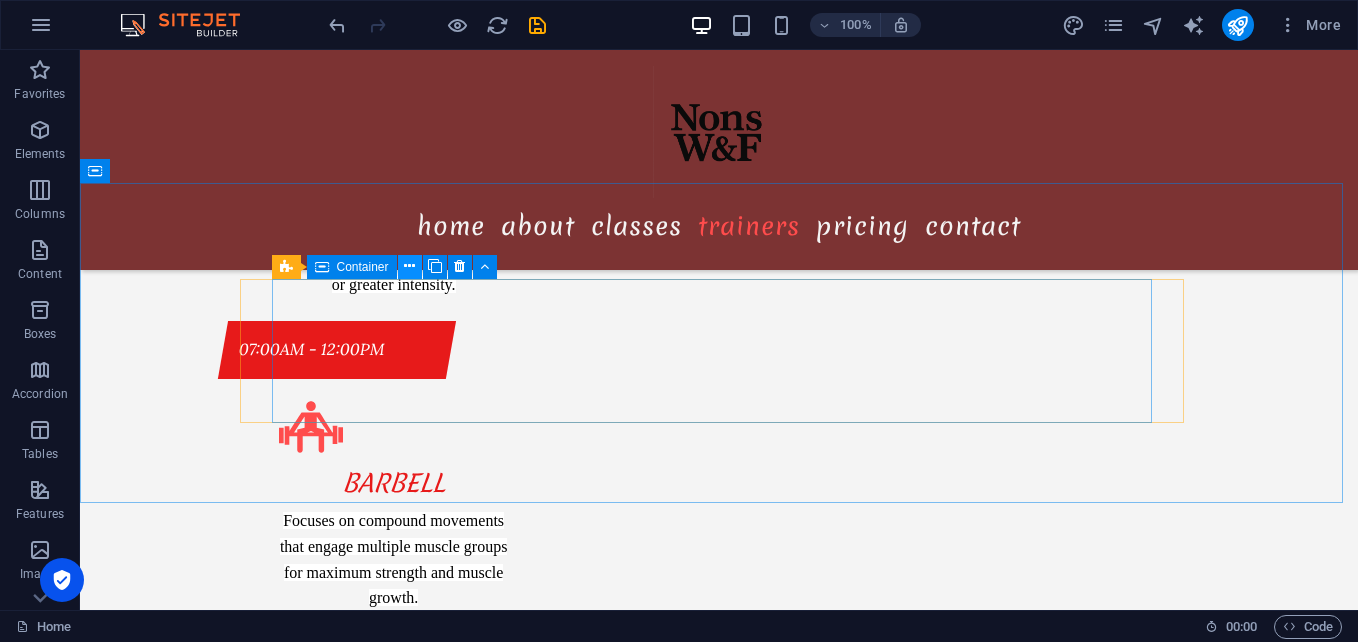 click at bounding box center [410, 267] 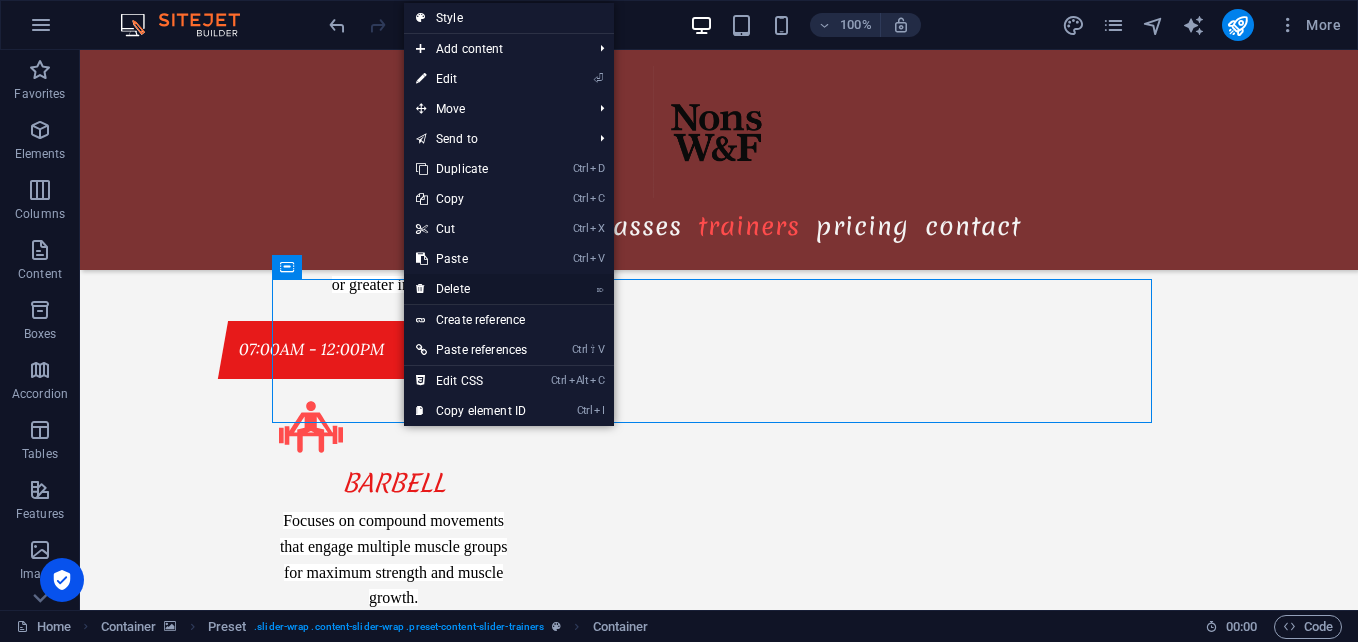 click on "⌦  Delete" at bounding box center (471, 289) 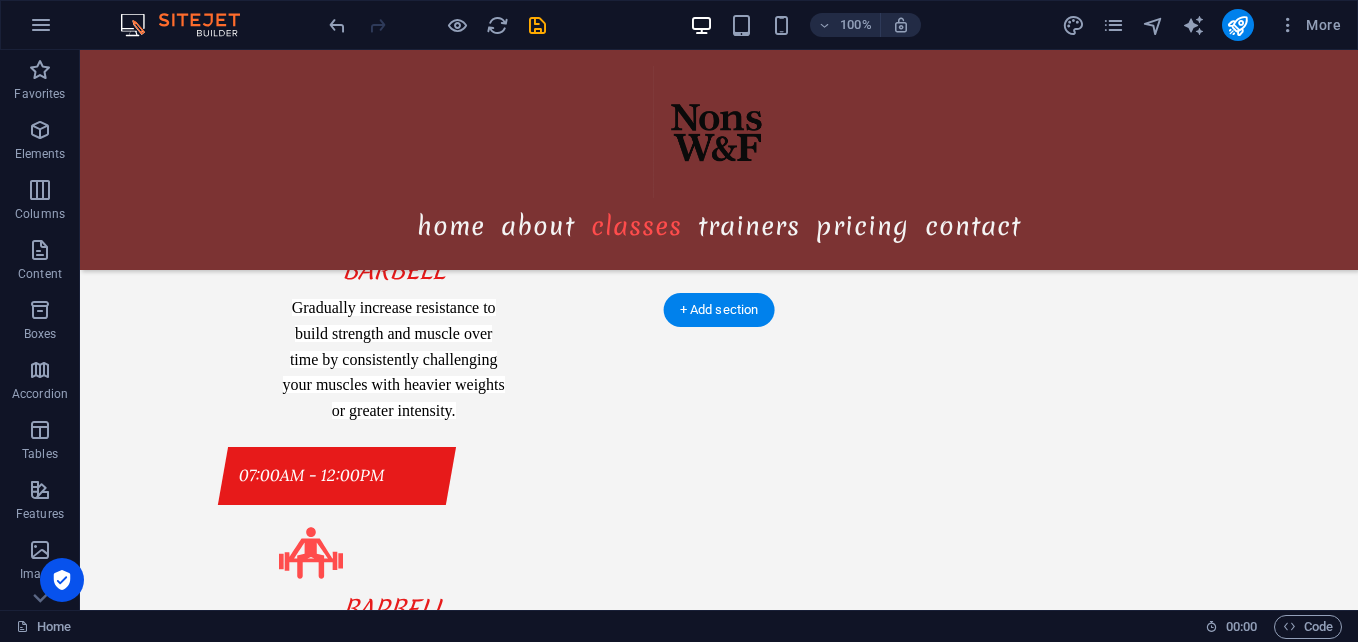 scroll, scrollTop: 10922, scrollLeft: 0, axis: vertical 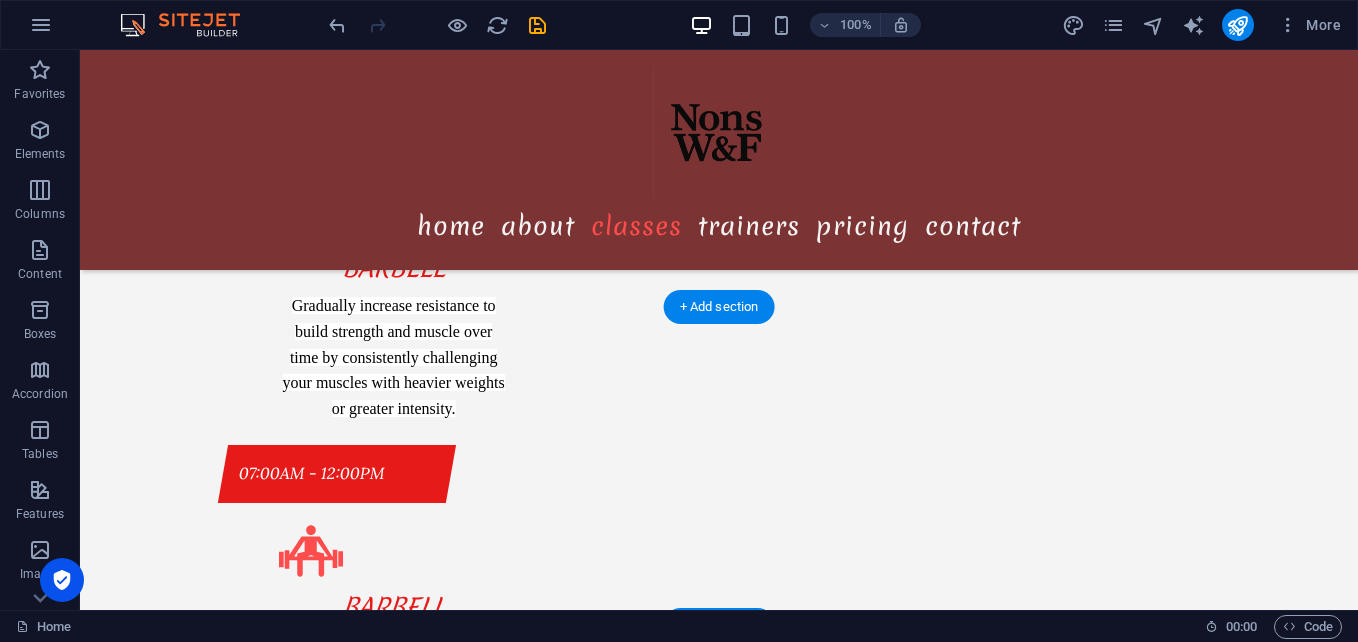 click at bounding box center [719, 11584] 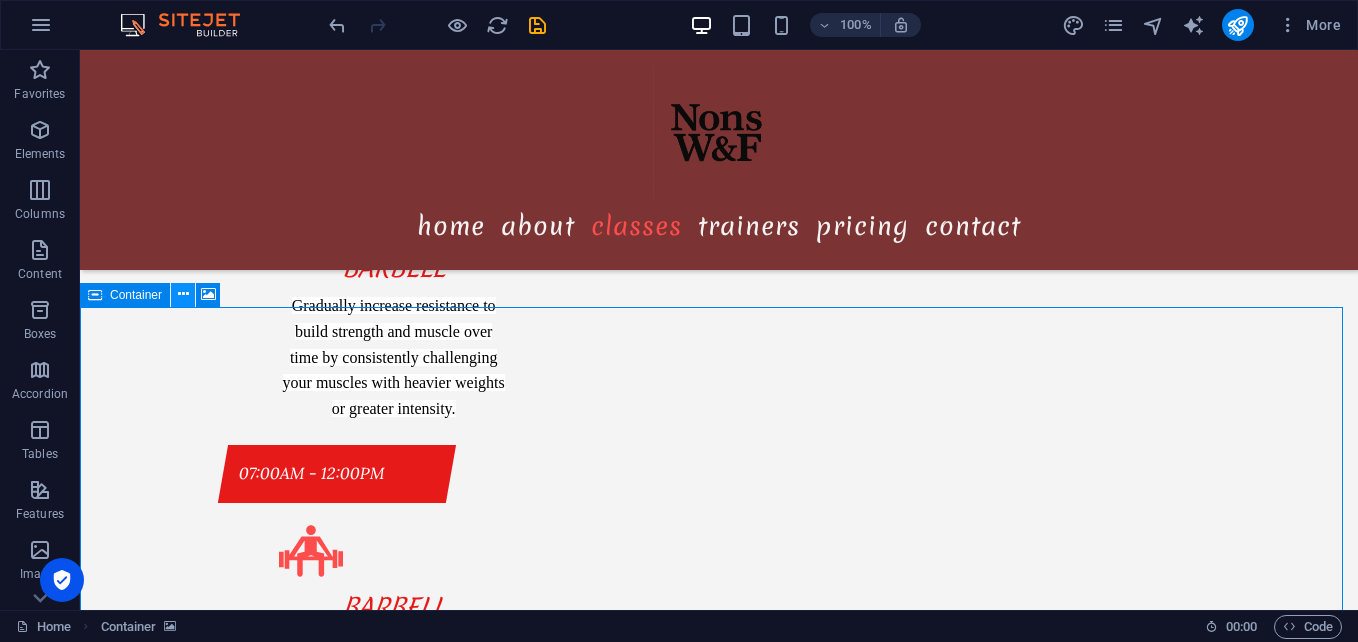 click at bounding box center [183, 294] 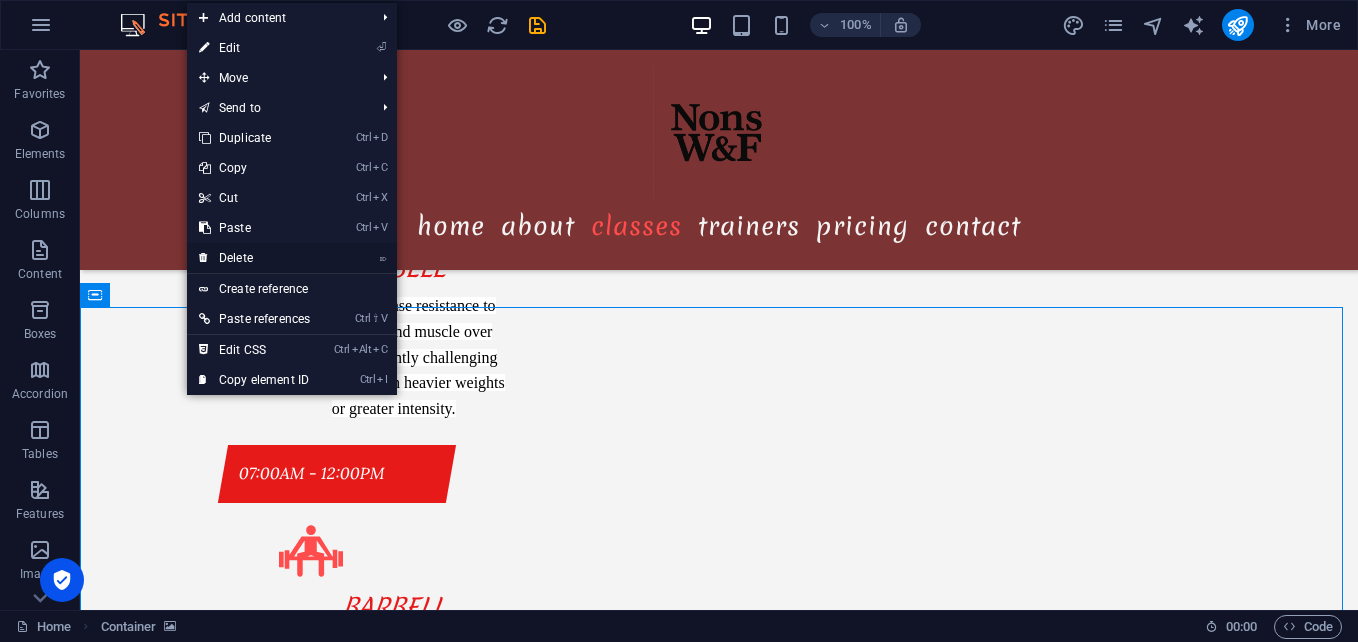 click on "⌦  Delete" at bounding box center (254, 258) 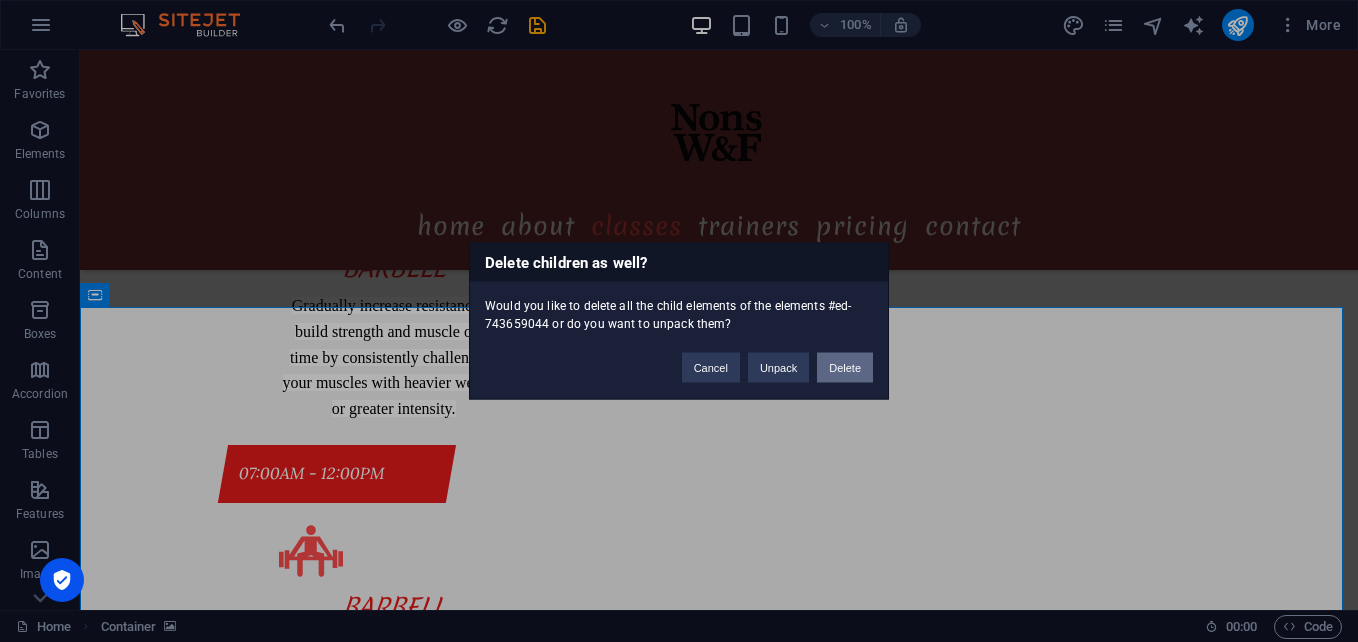 click on "Delete" at bounding box center [845, 368] 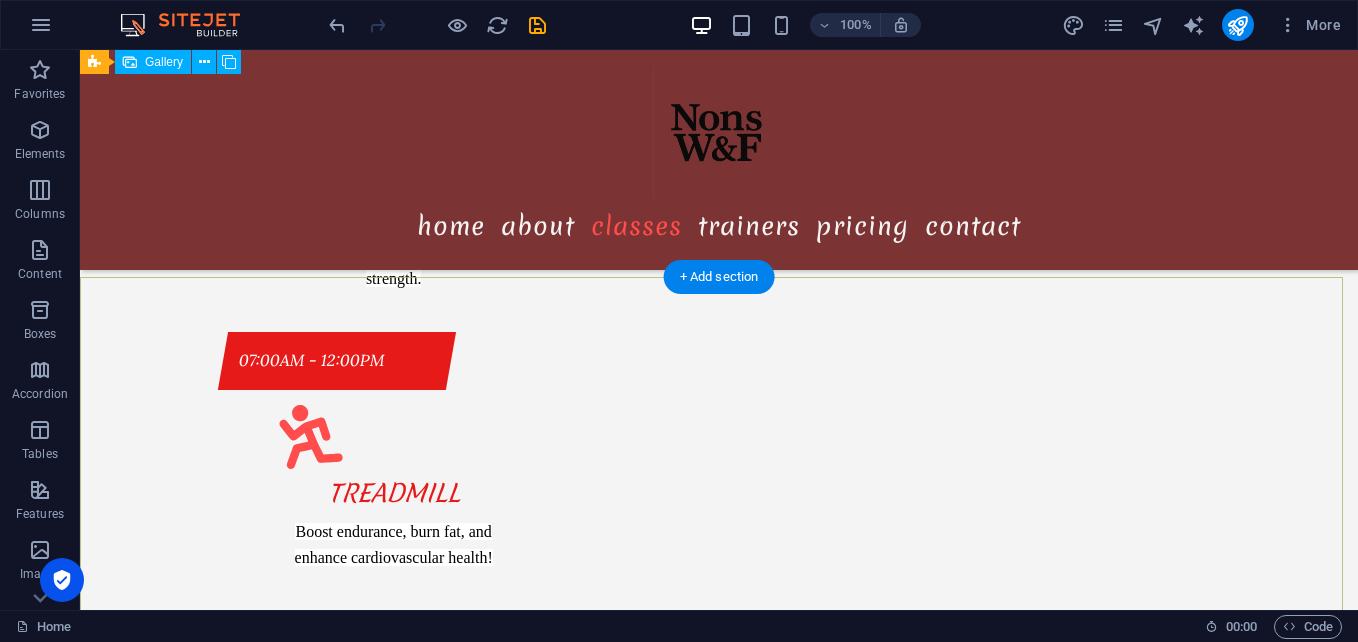 scroll, scrollTop: 10417, scrollLeft: 0, axis: vertical 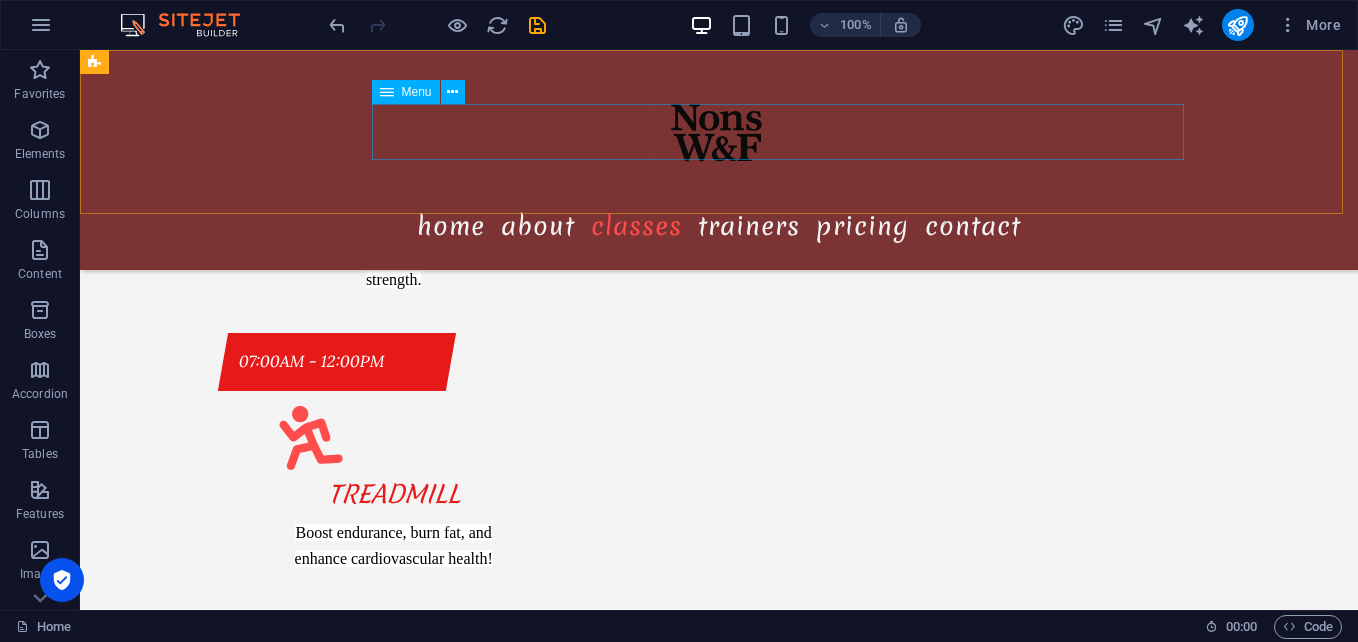 click on "Home About Classes Trainers Pricing Contact" at bounding box center [719, 226] 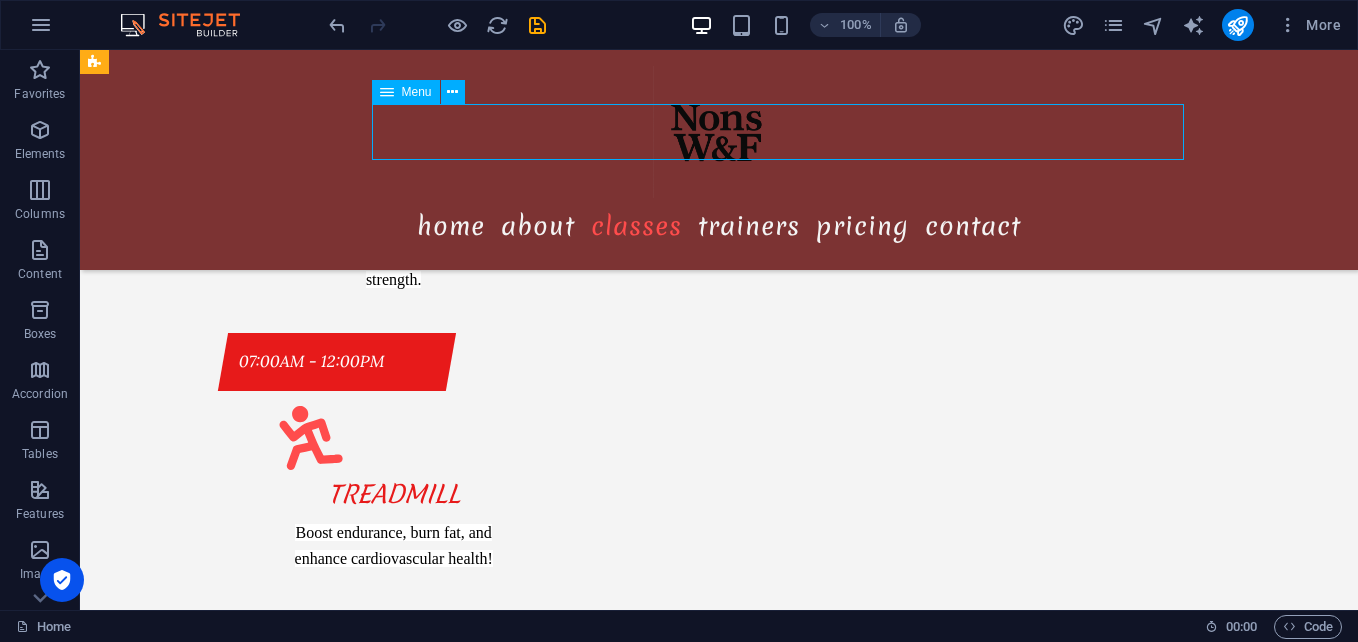 click on "Home About Classes Trainers Pricing Contact" at bounding box center [719, 226] 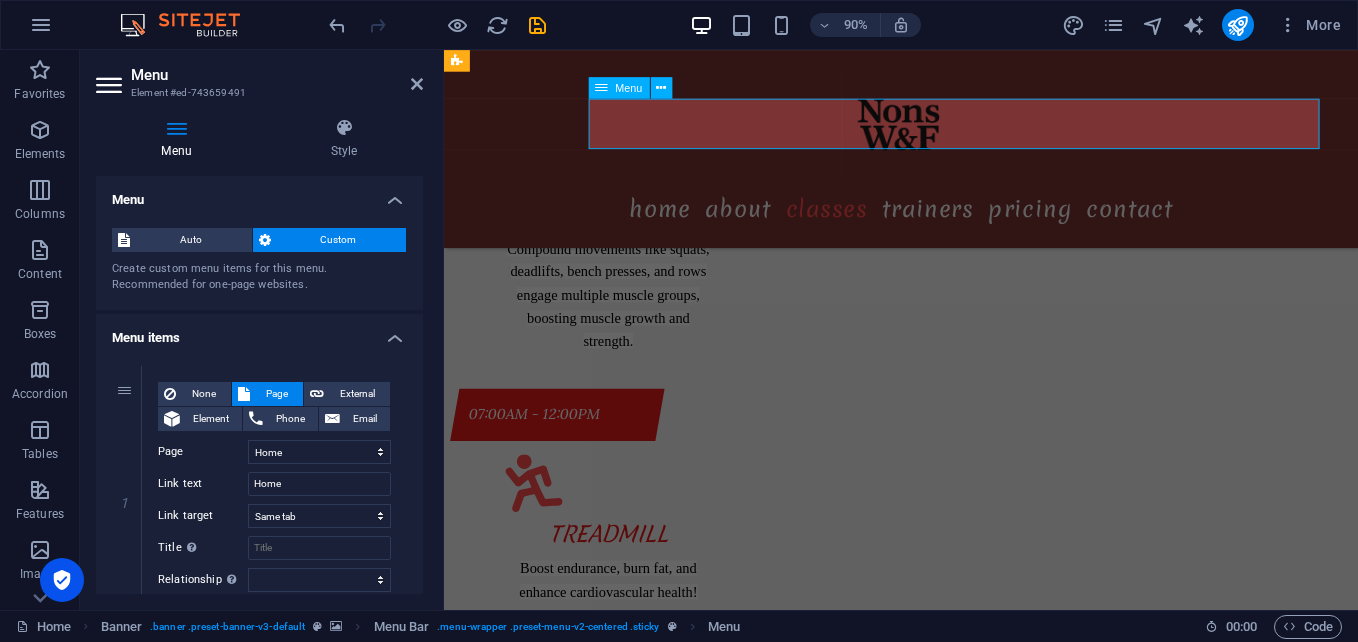 scroll, scrollTop: 10479, scrollLeft: 0, axis: vertical 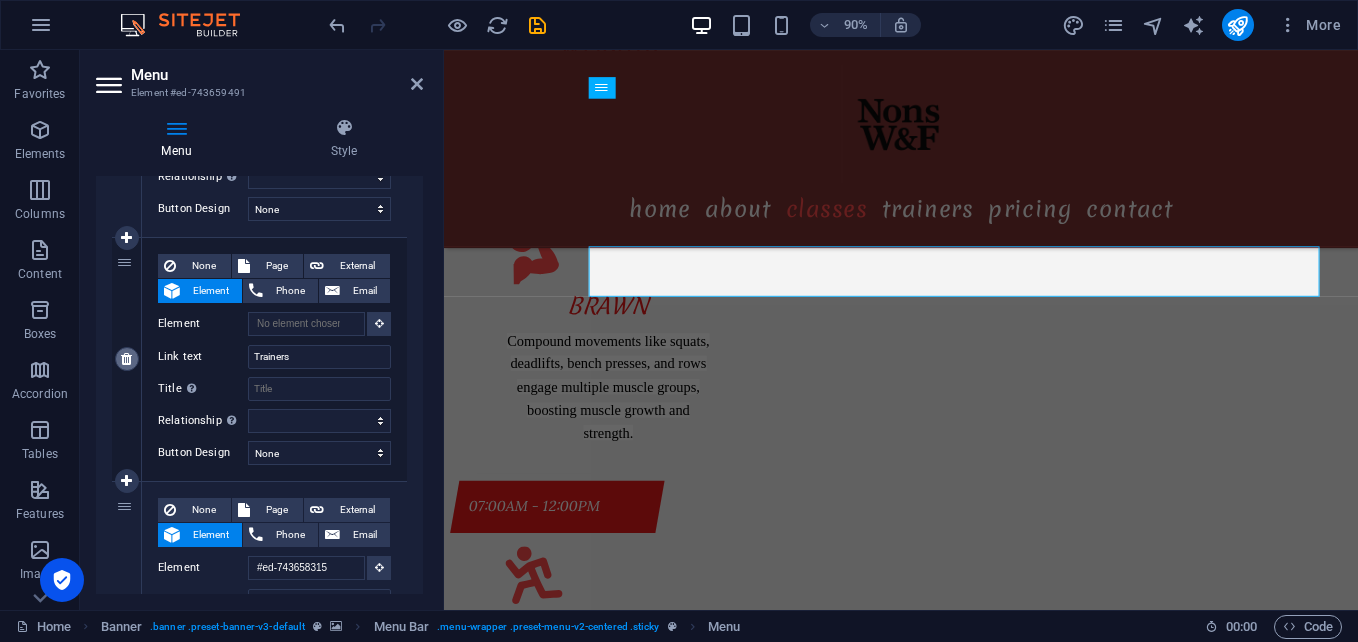 click at bounding box center (126, 359) 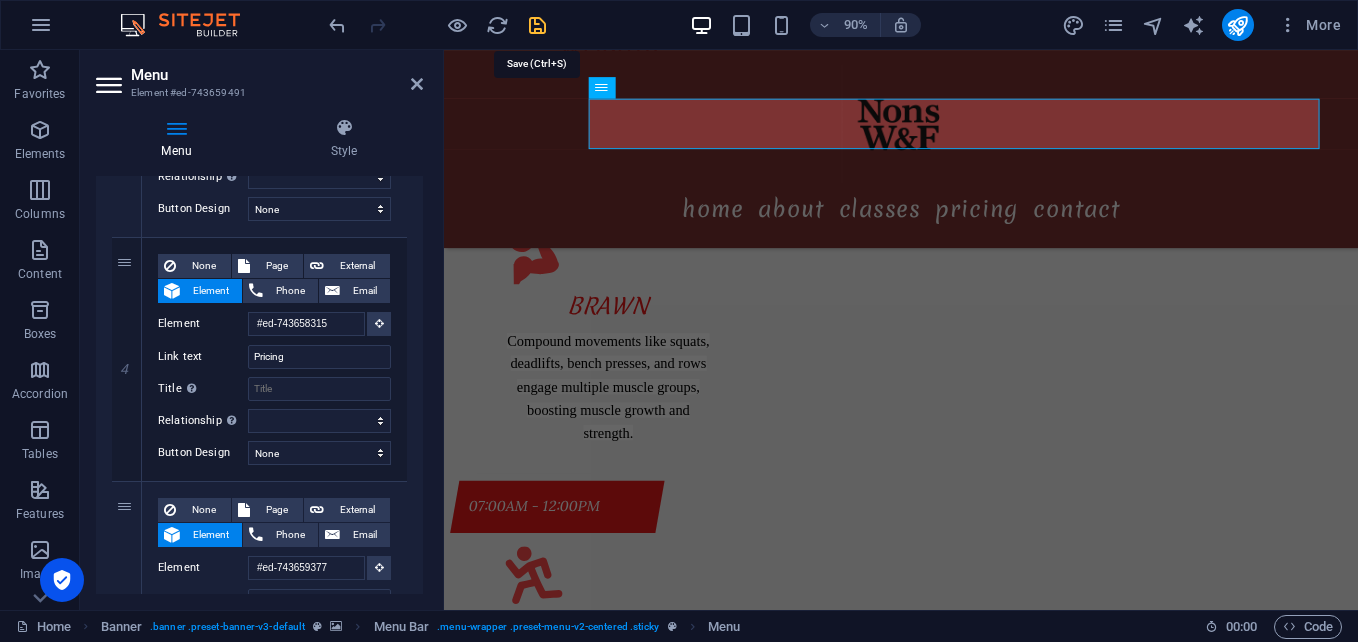 click at bounding box center [537, 25] 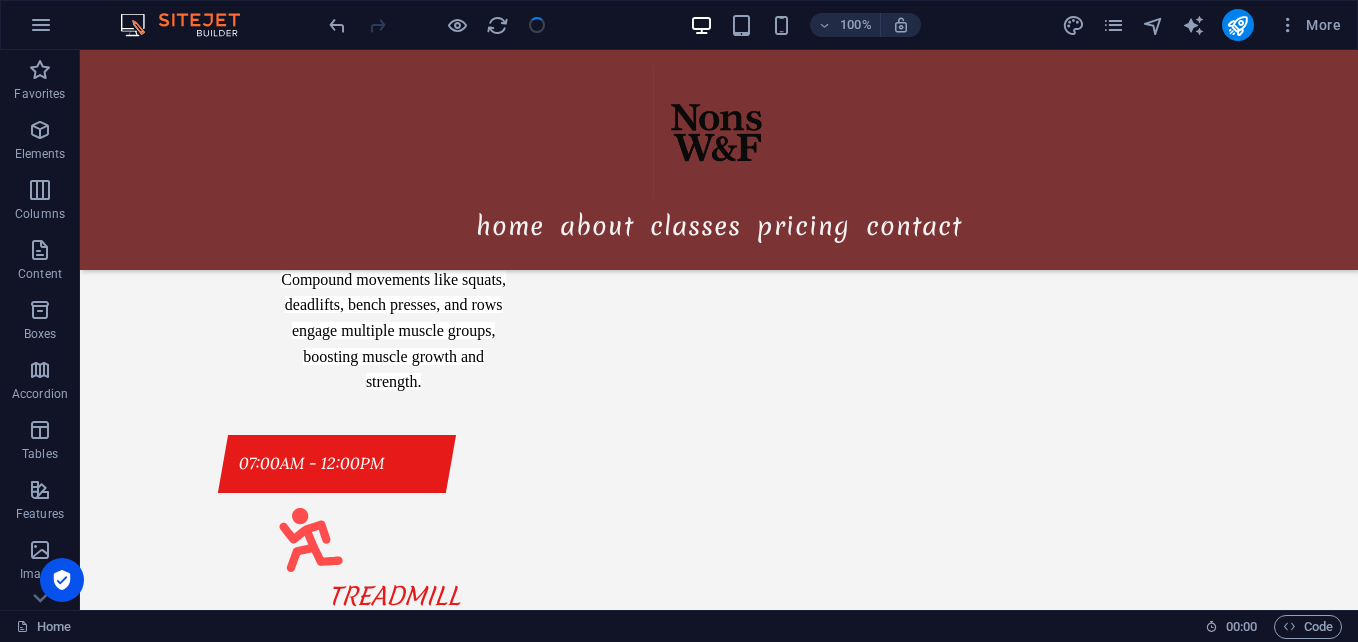 scroll, scrollTop: 10253, scrollLeft: 0, axis: vertical 